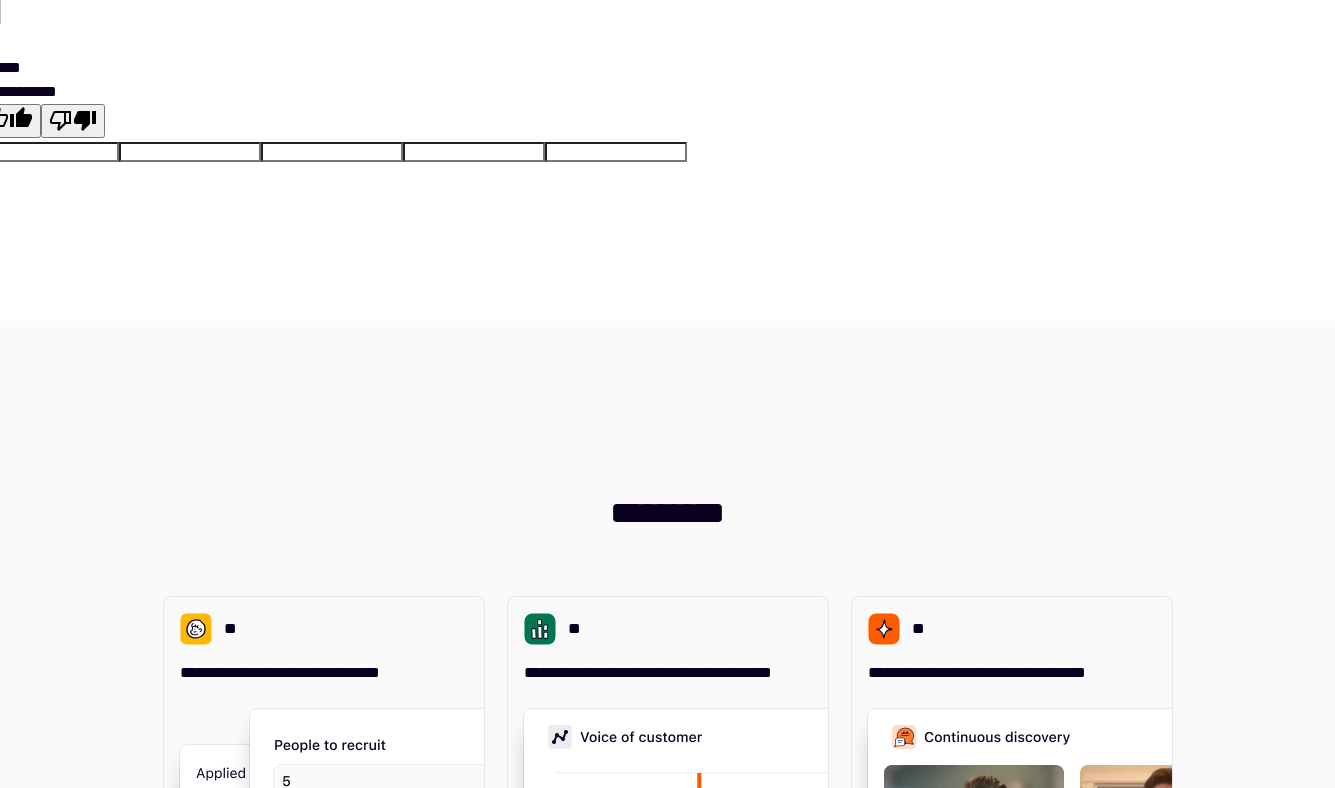 scroll, scrollTop: 0, scrollLeft: 0, axis: both 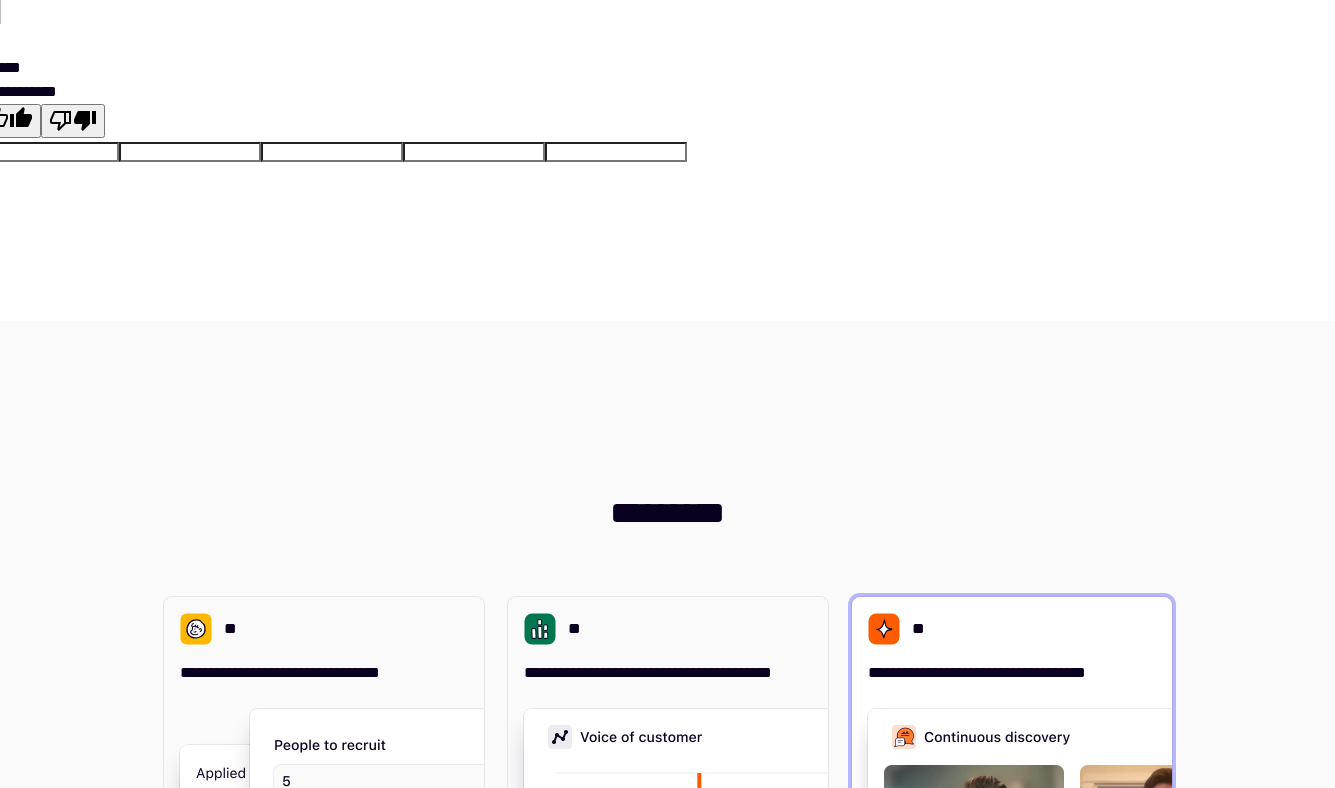 click on "**********" at bounding box center (977, 672) 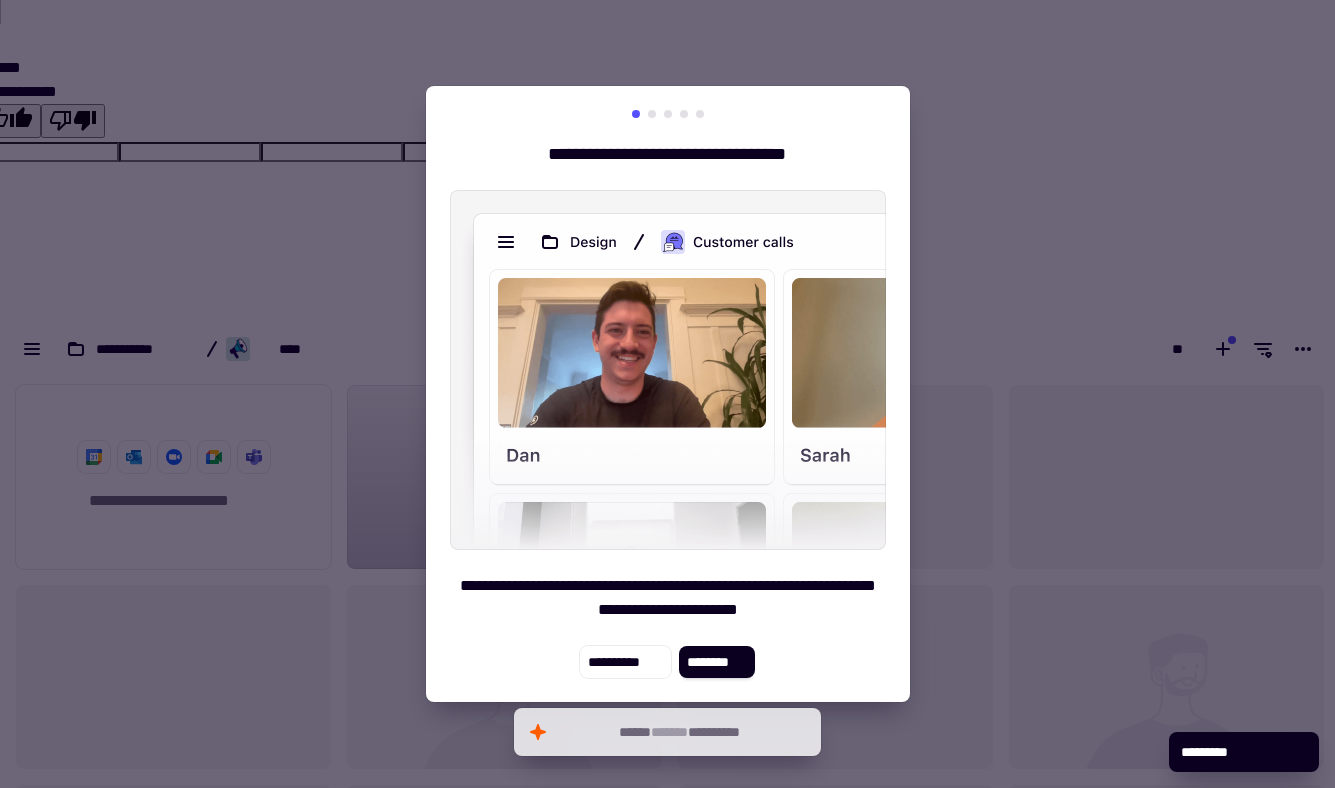 scroll, scrollTop: 16, scrollLeft: 16, axis: both 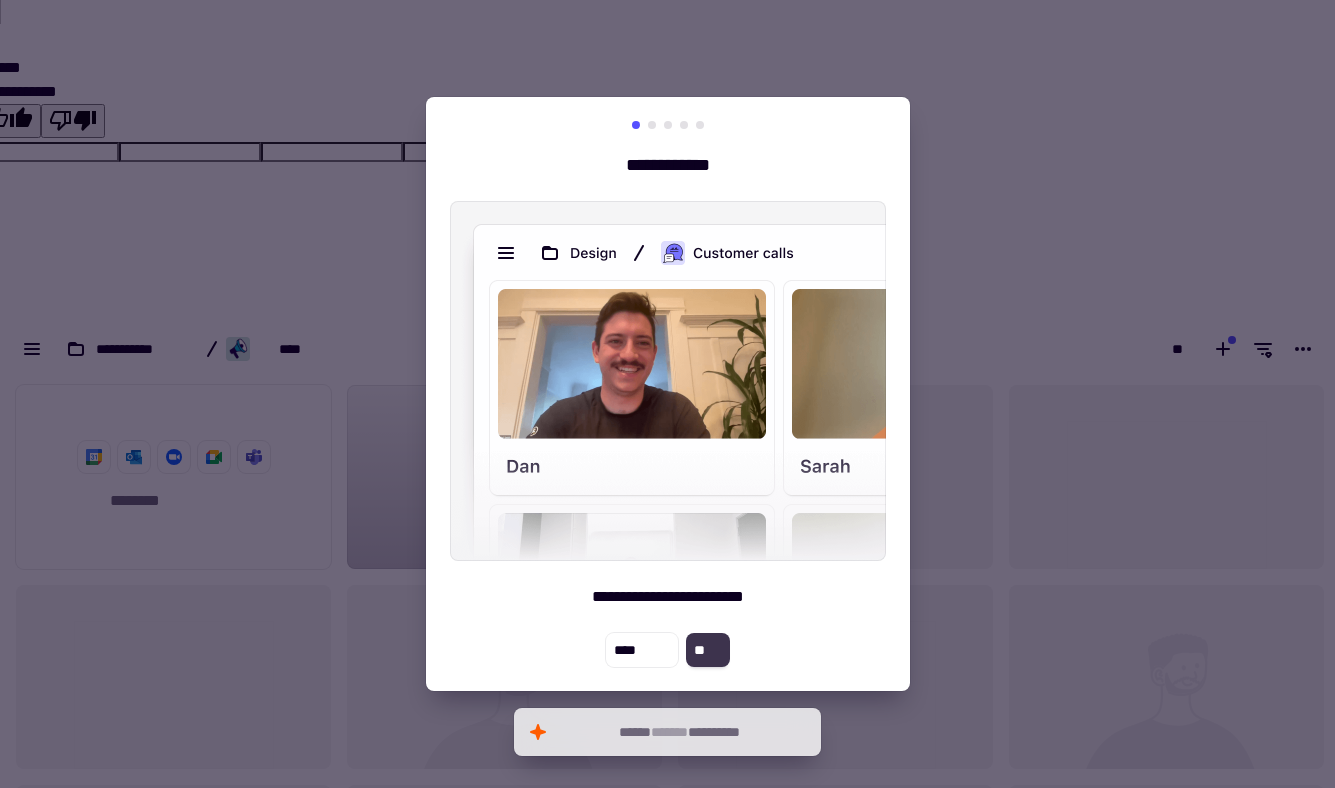 click on "**" 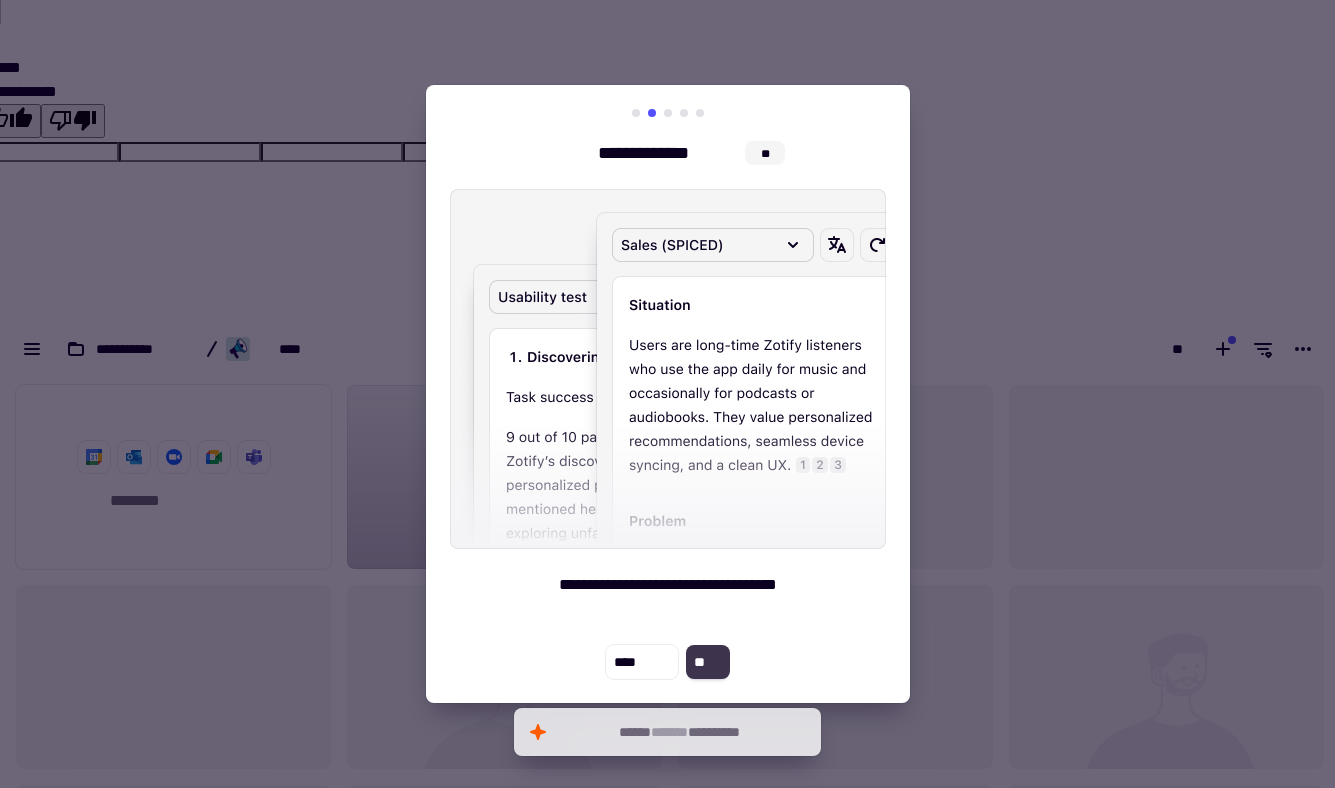 click on "**" 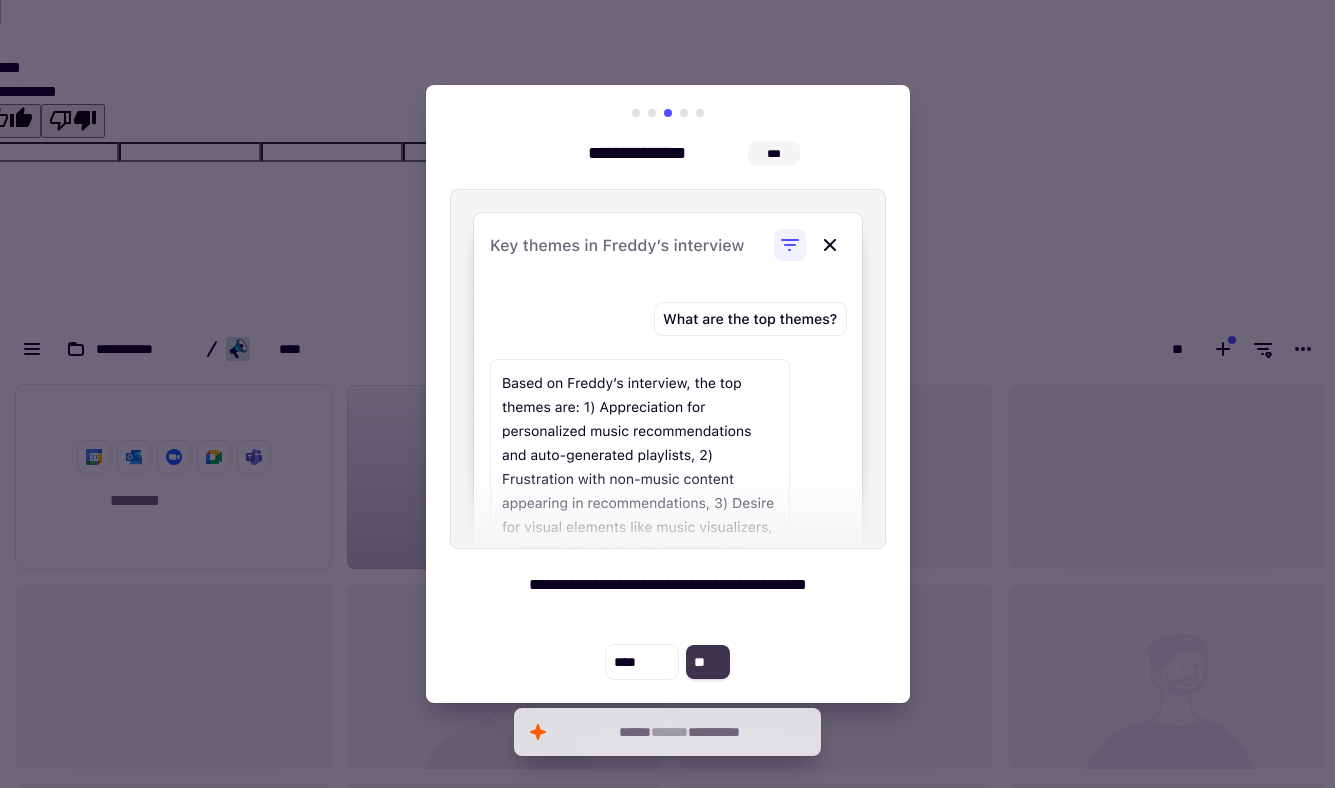 click on "**" 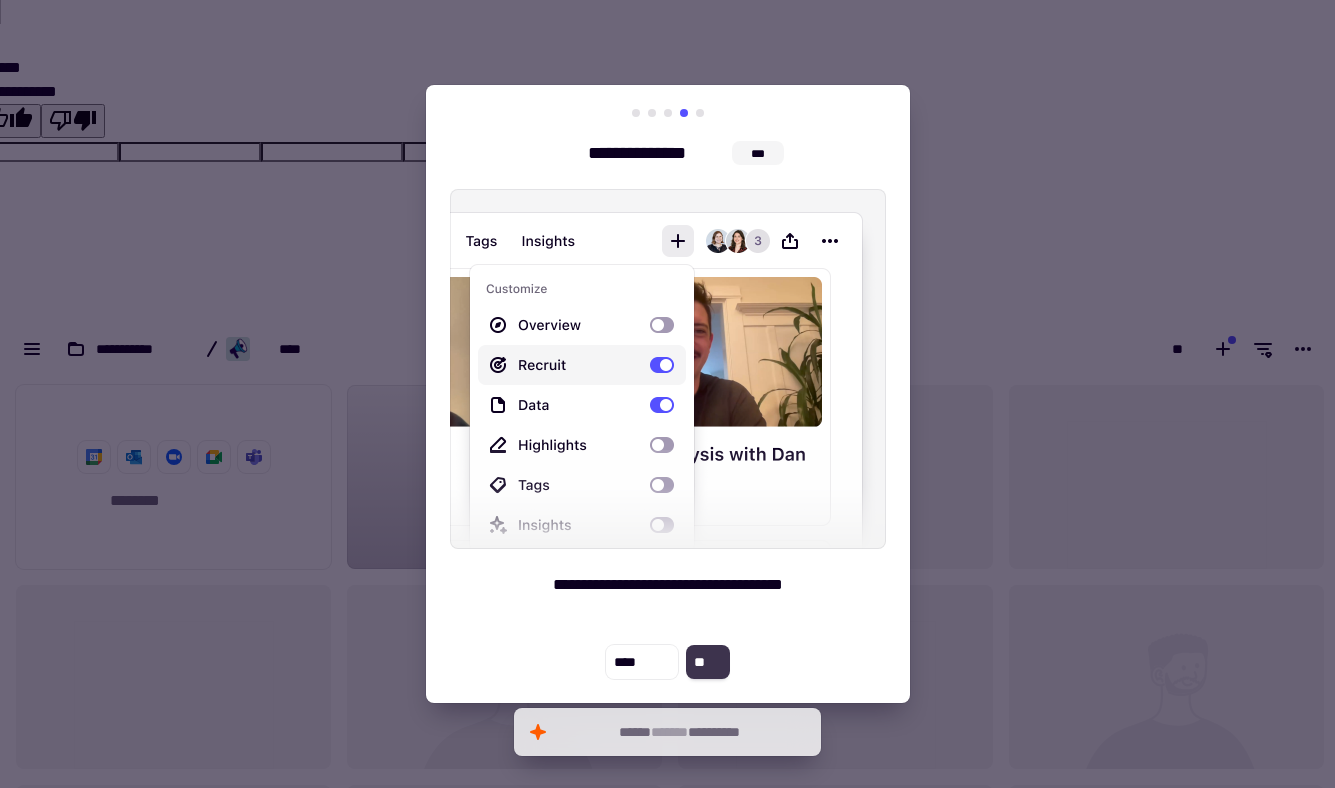 click on "**" 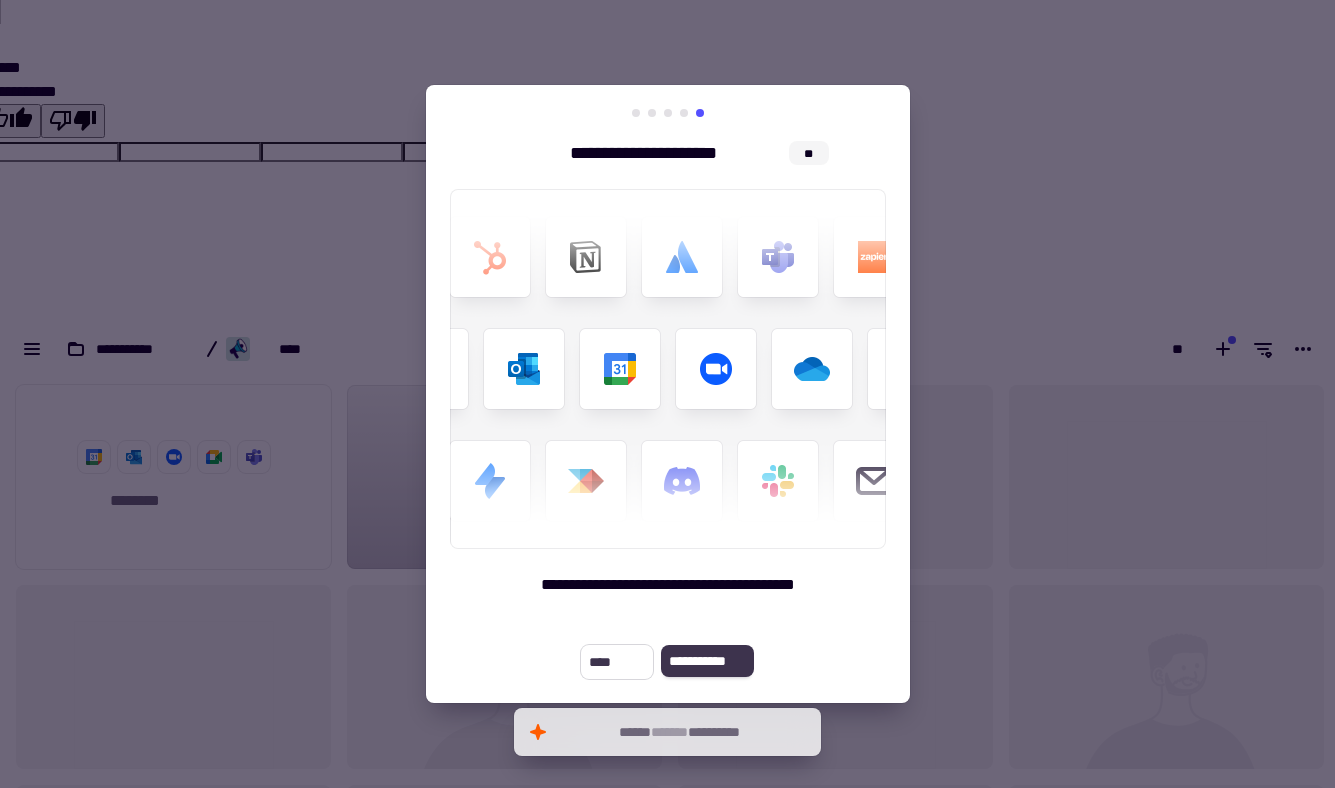 click on "****" 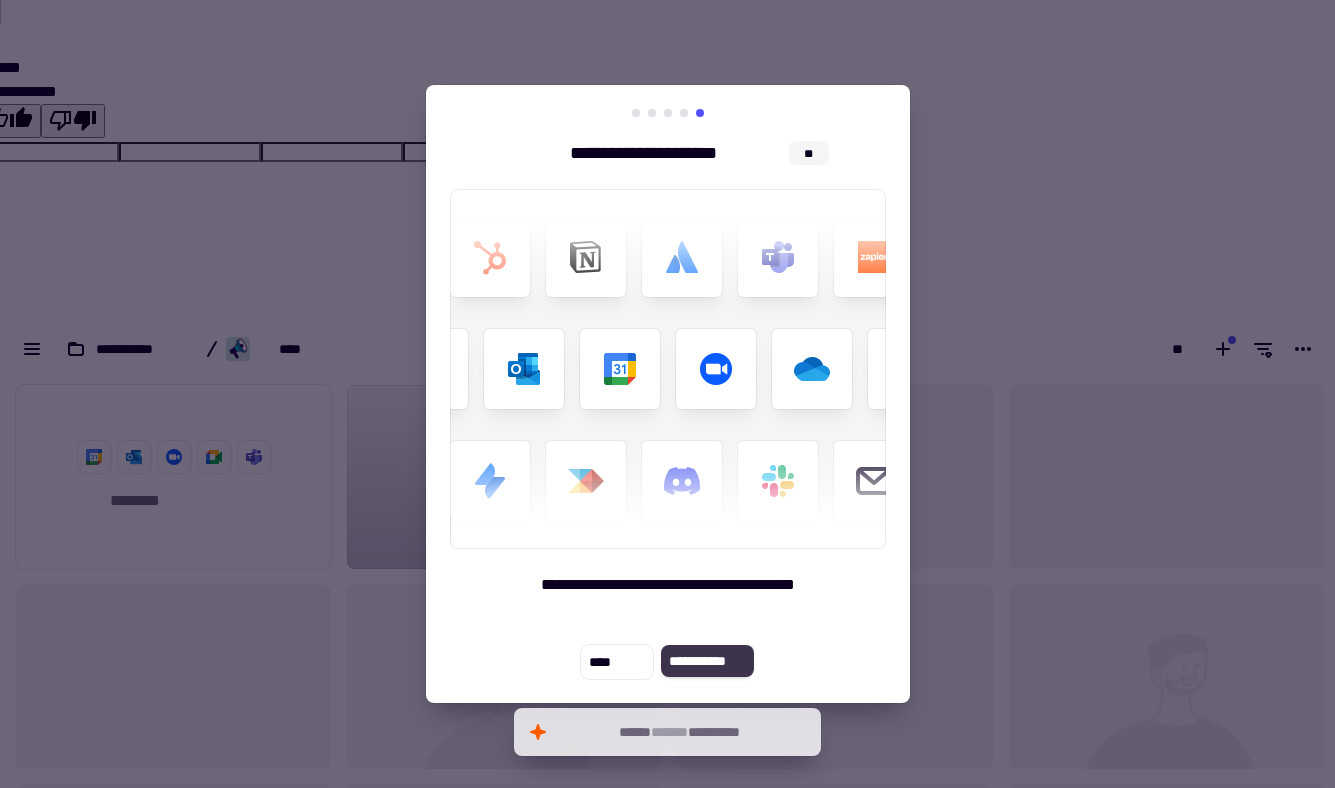 click on "**********" 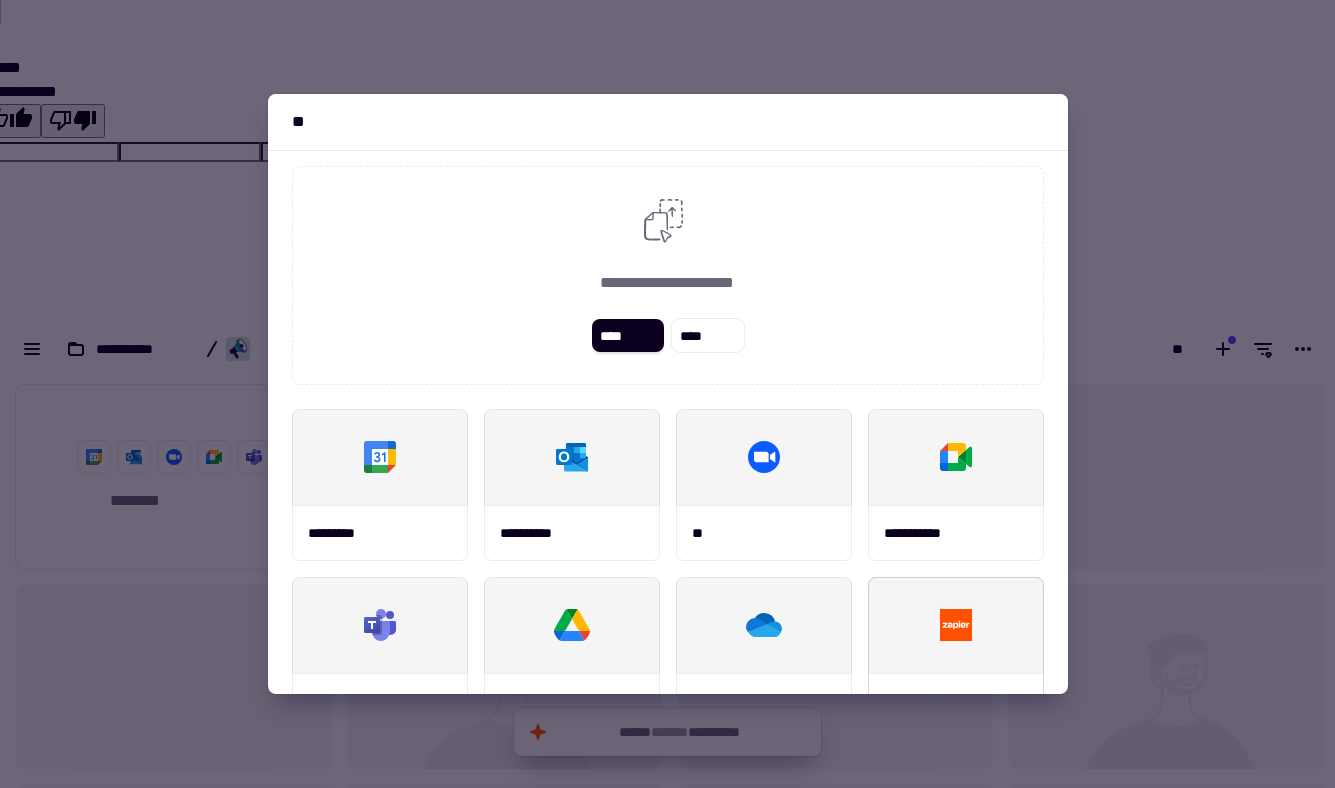 scroll, scrollTop: 0, scrollLeft: 0, axis: both 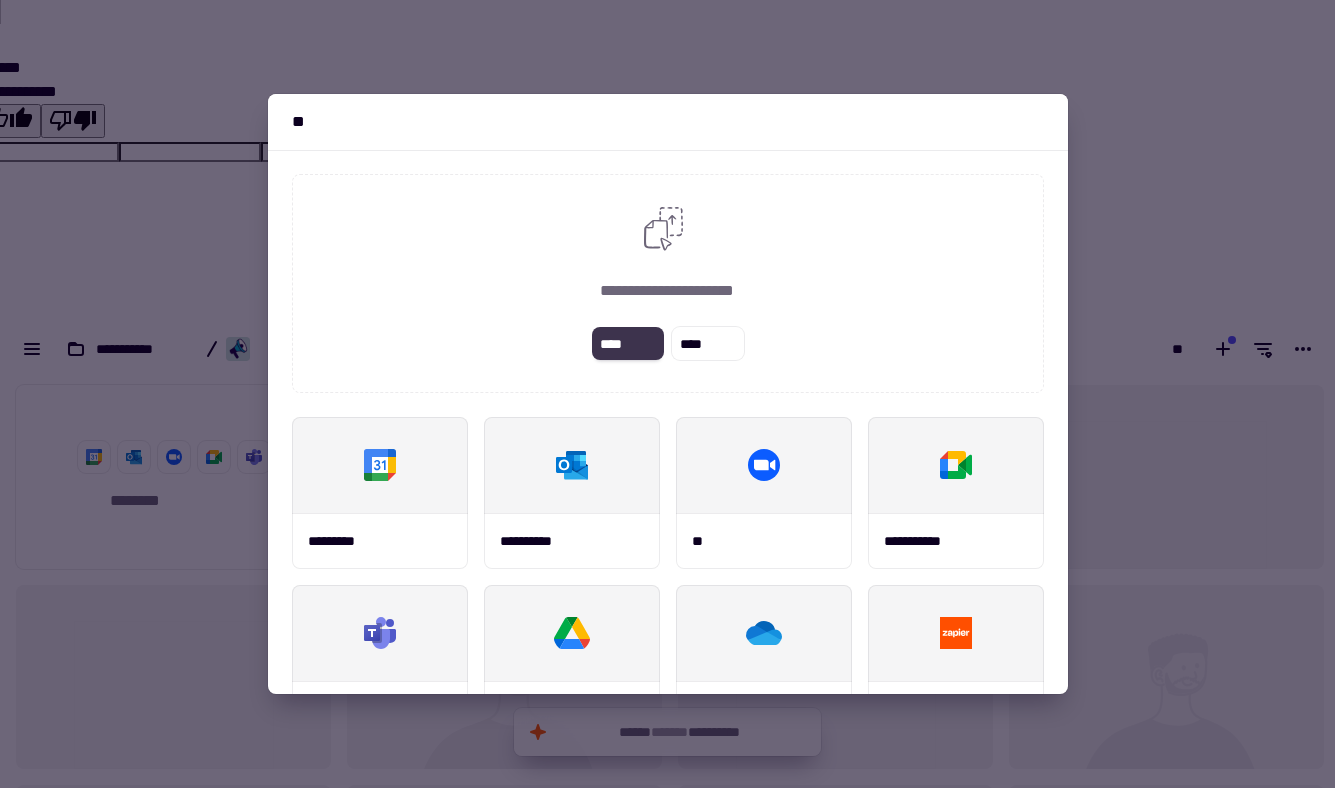 click on "****" 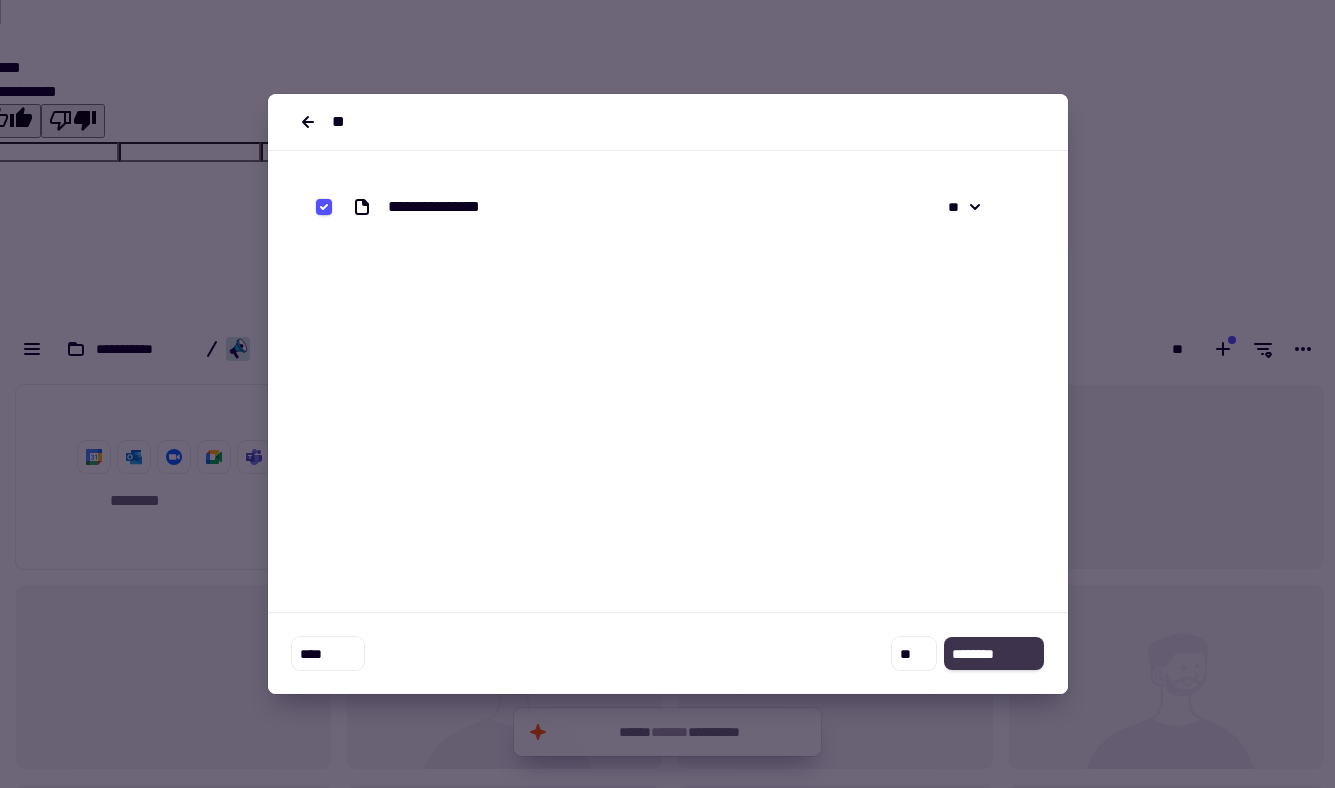 click on "********" 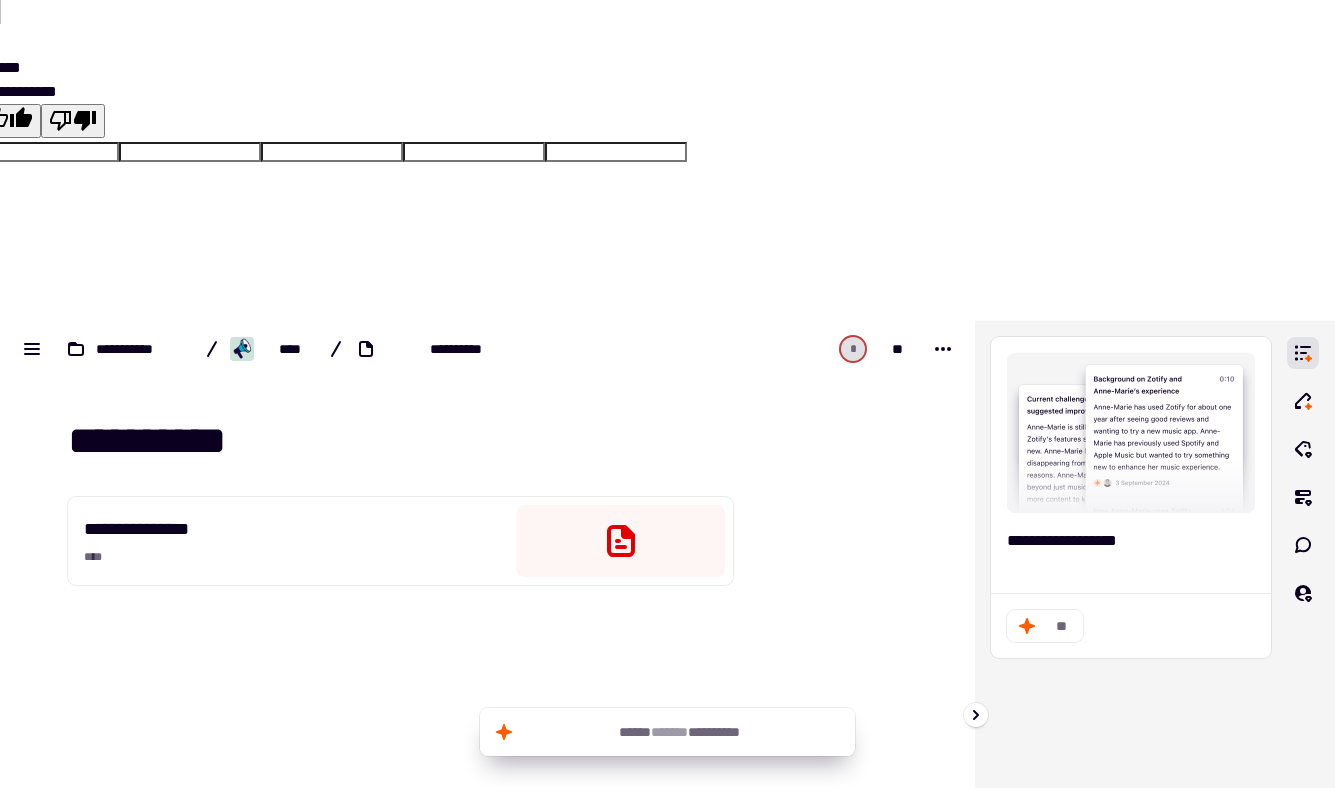 click on "**********" at bounding box center (1131, 553) 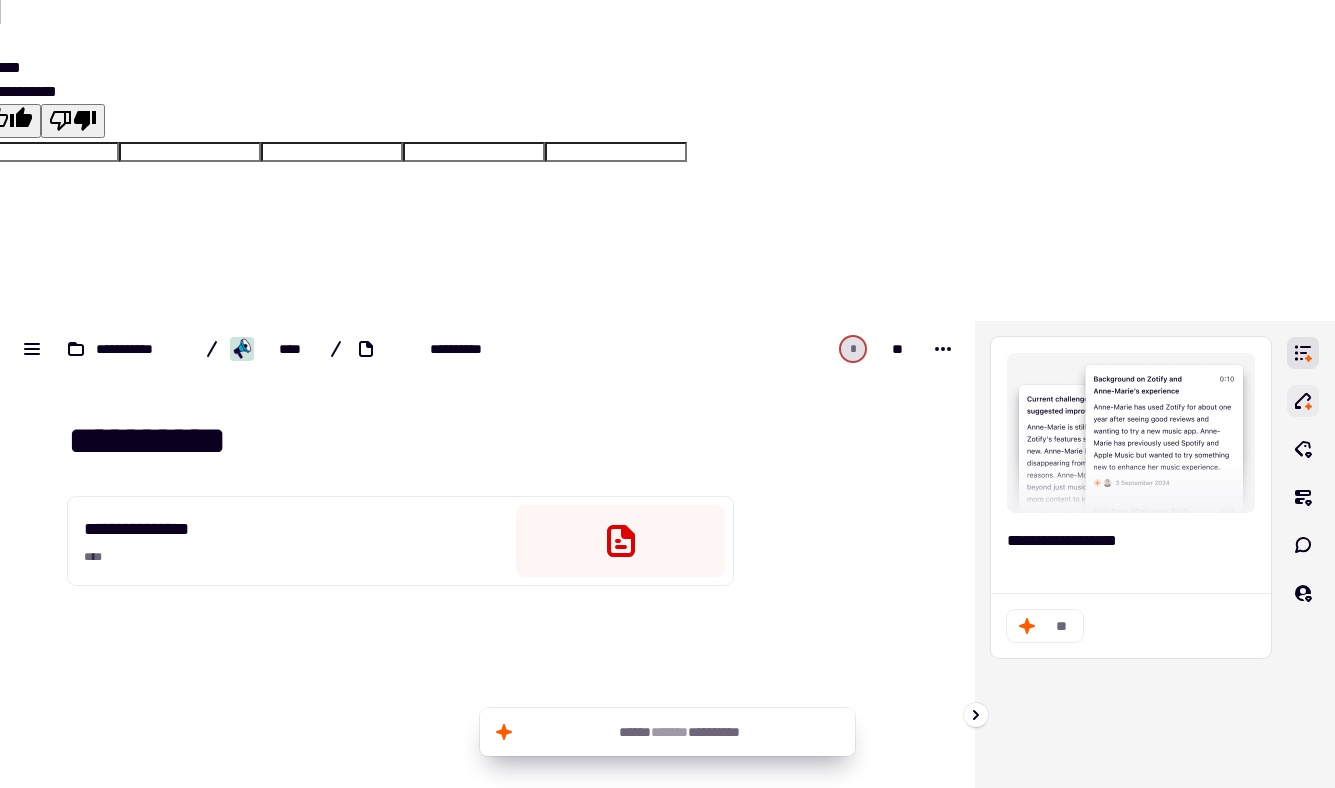 click 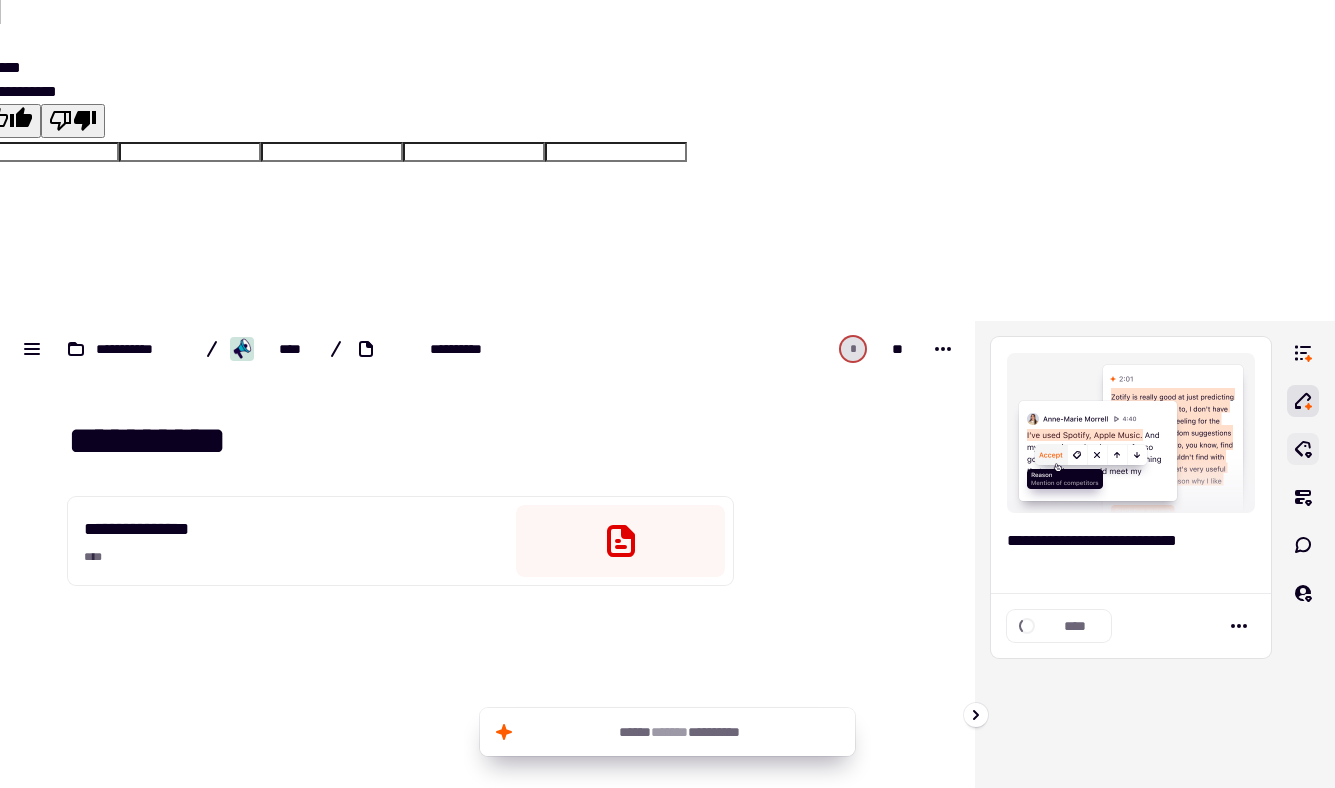 click at bounding box center (1311, 715) 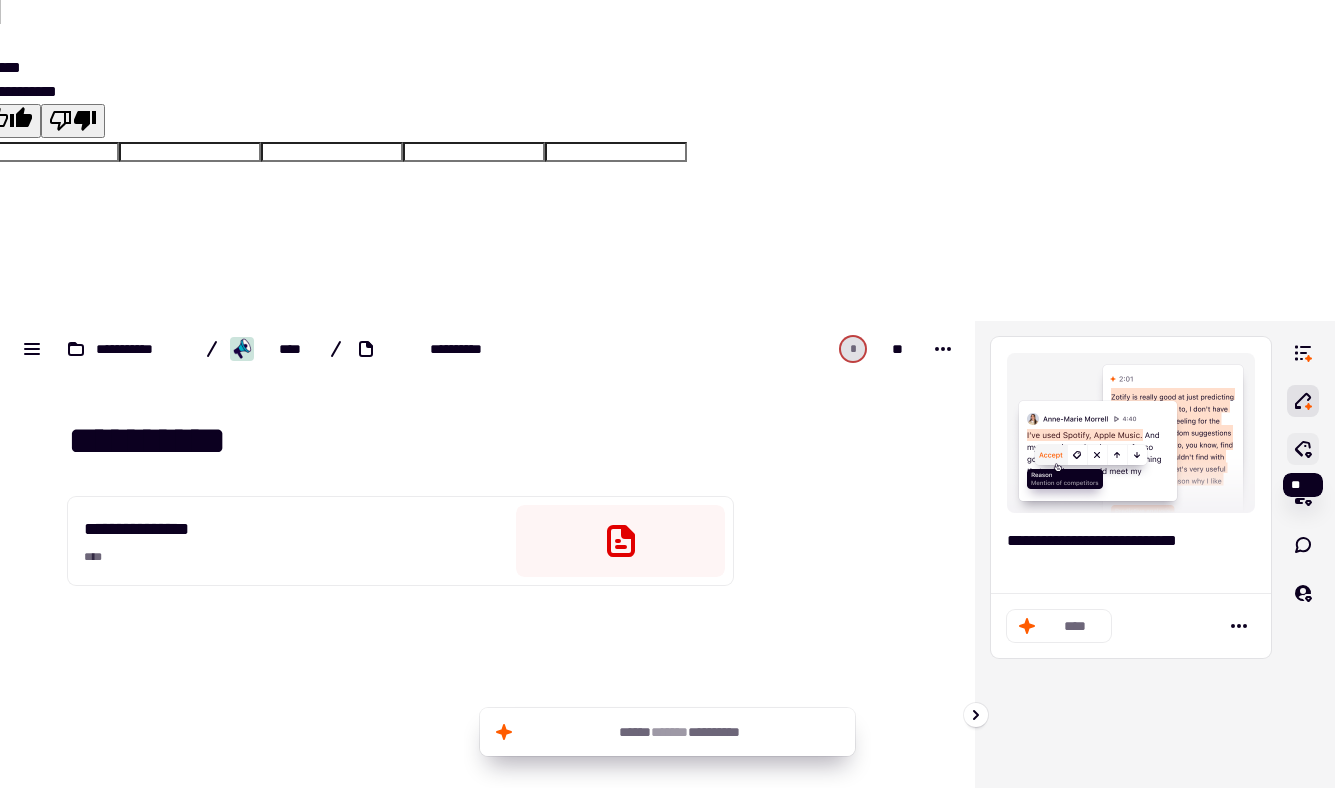click 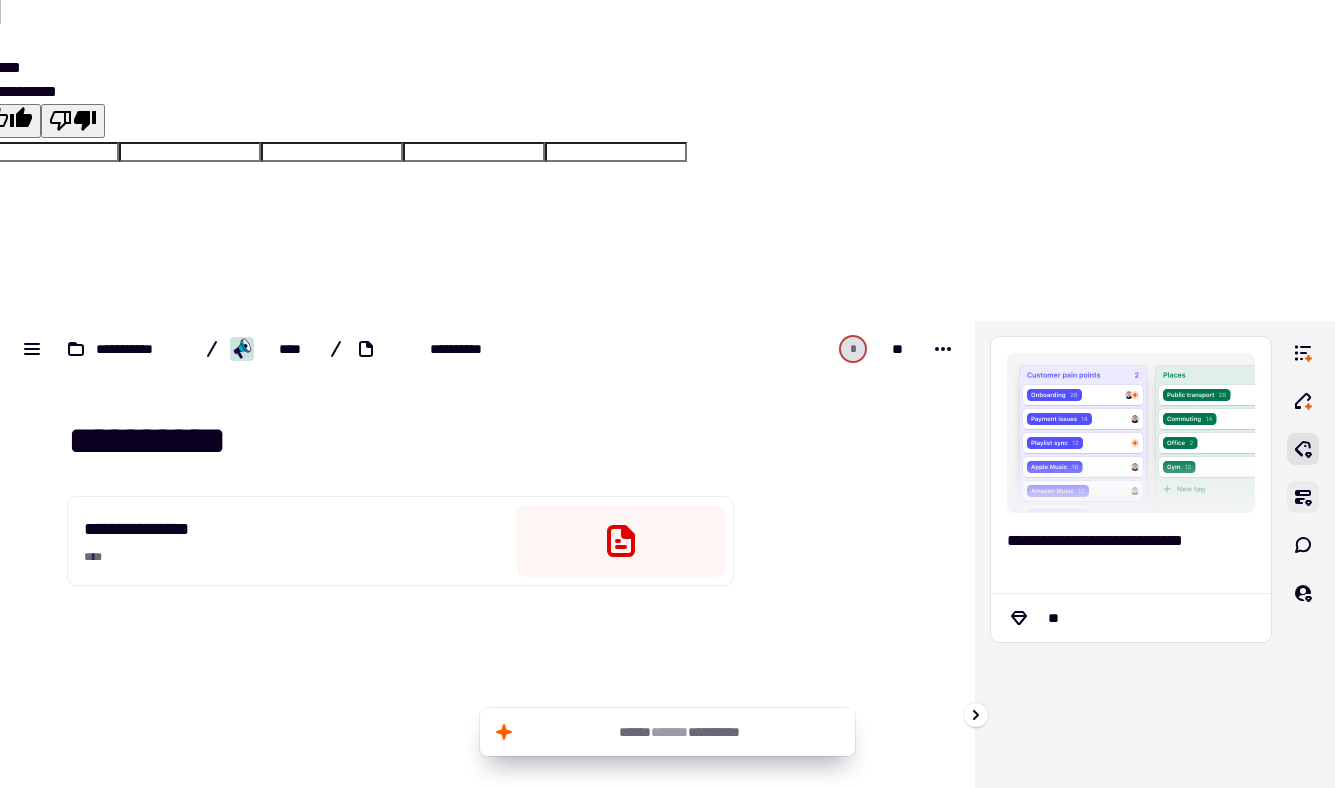 click 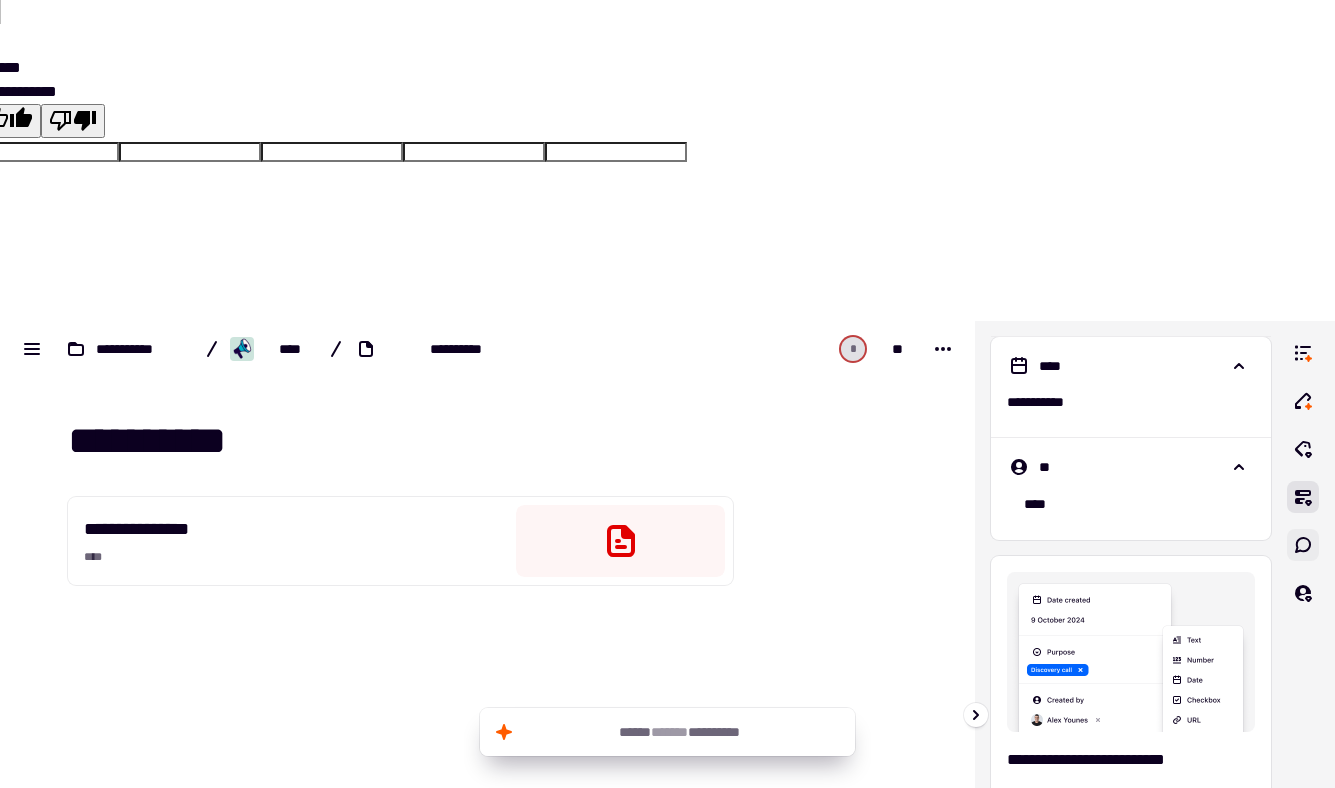 click 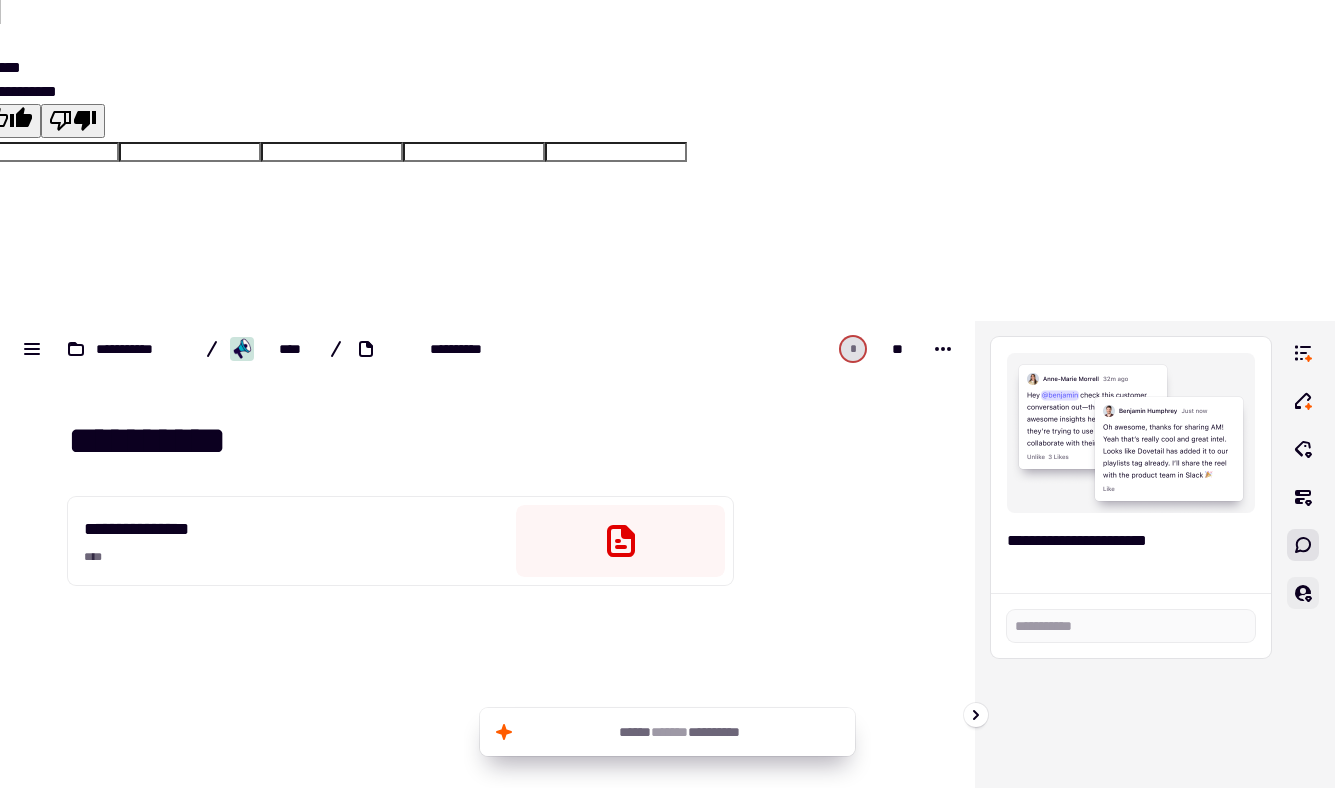 click 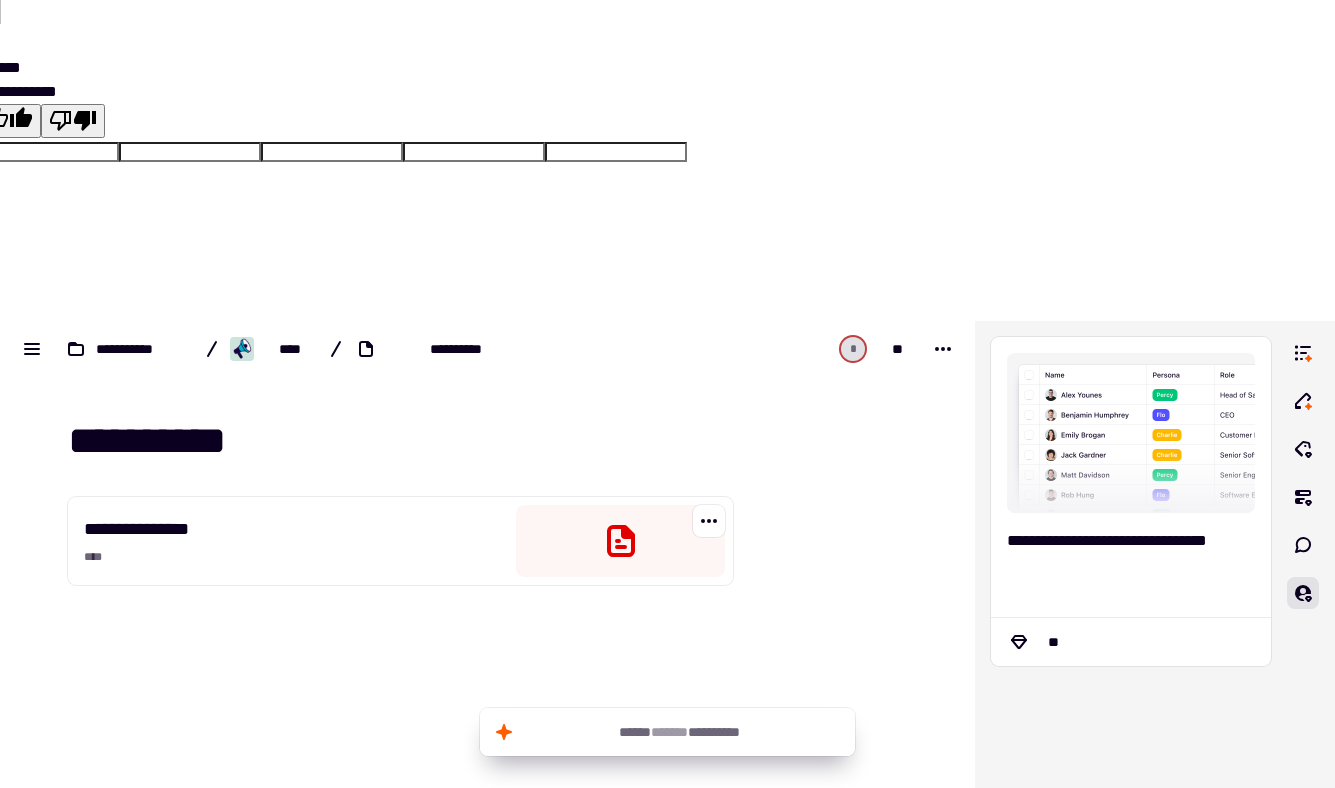 click 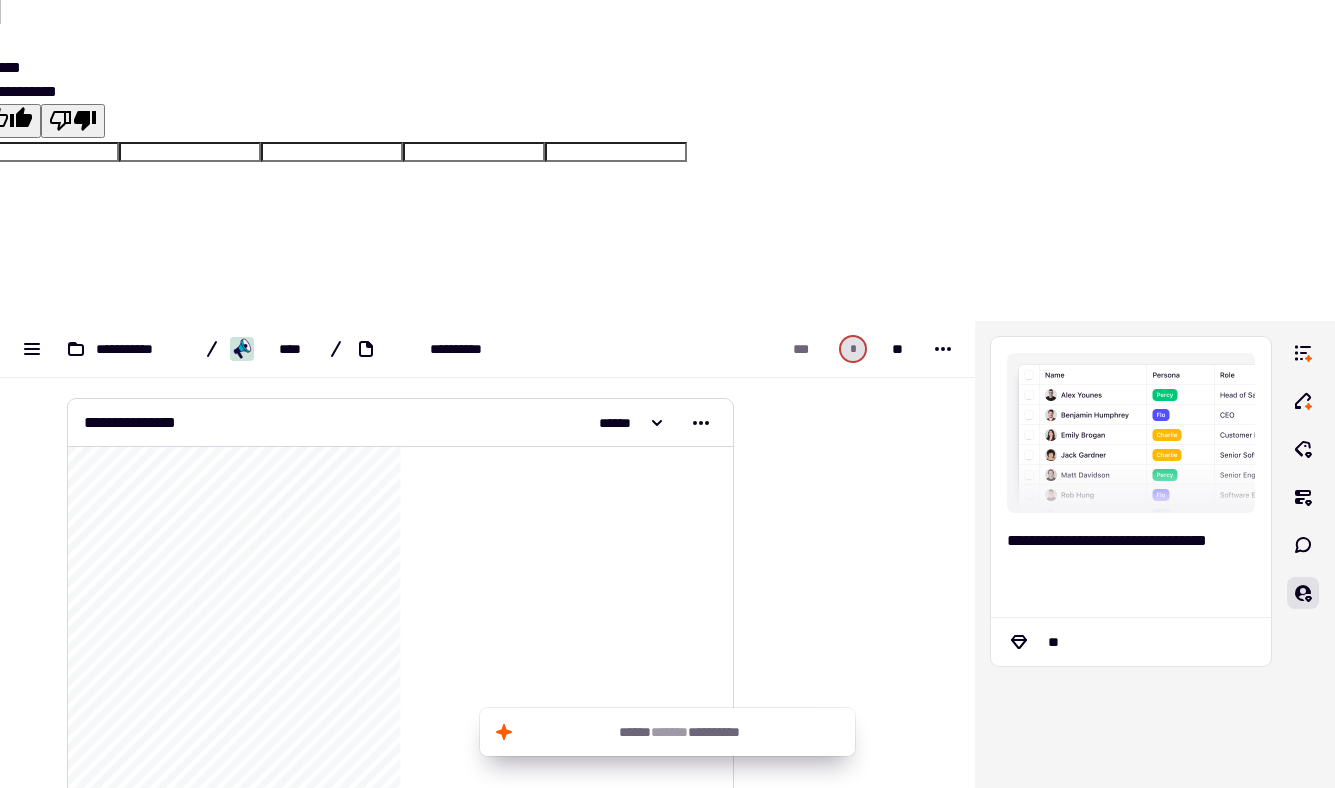 scroll, scrollTop: 0, scrollLeft: 0, axis: both 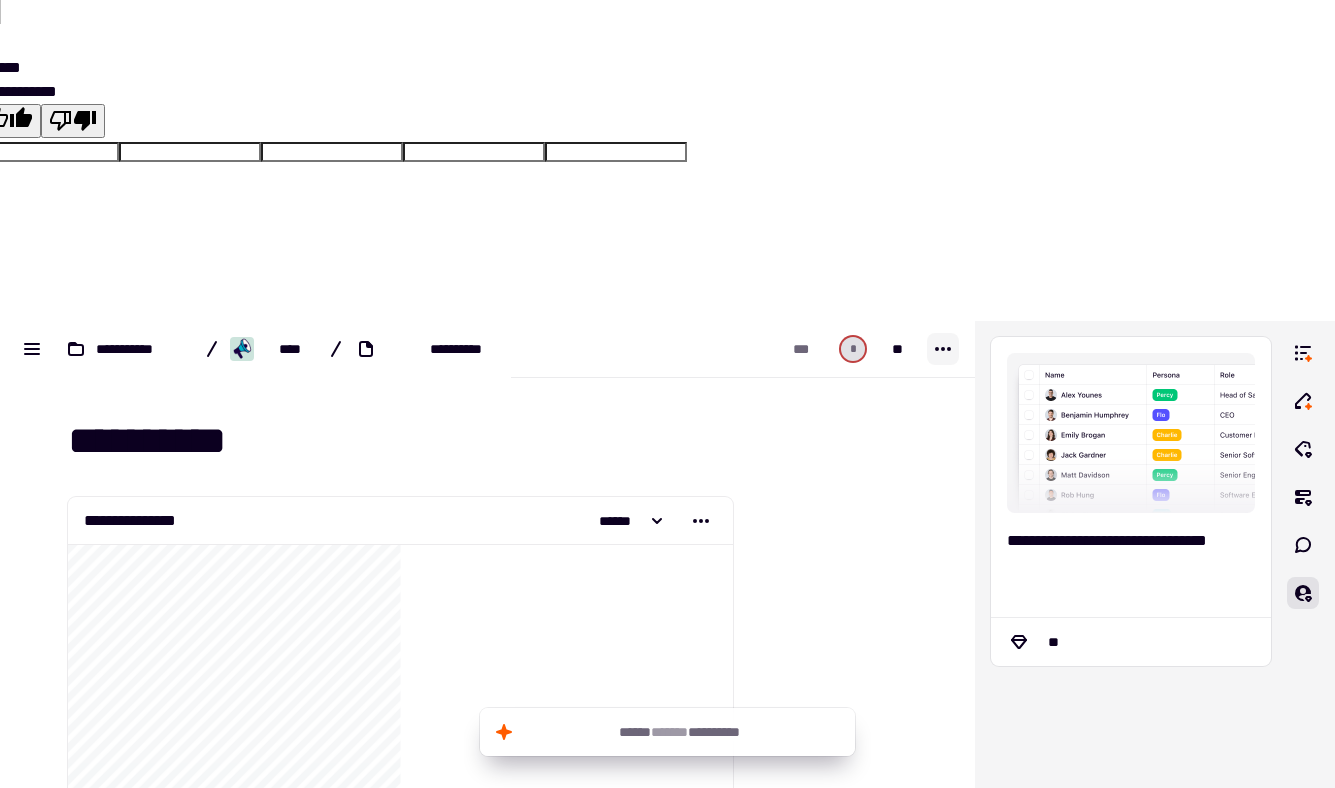 click 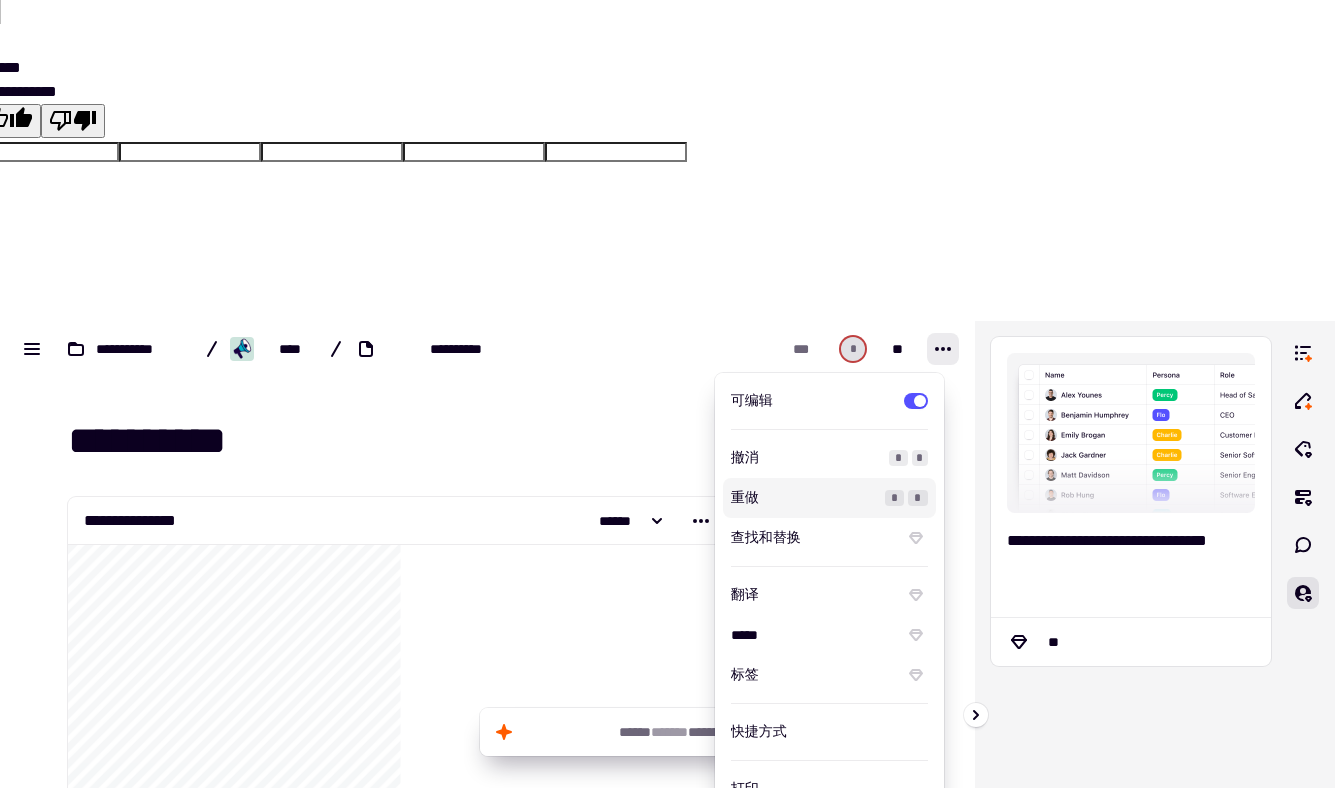 click on "**********" at bounding box center (1131, 715) 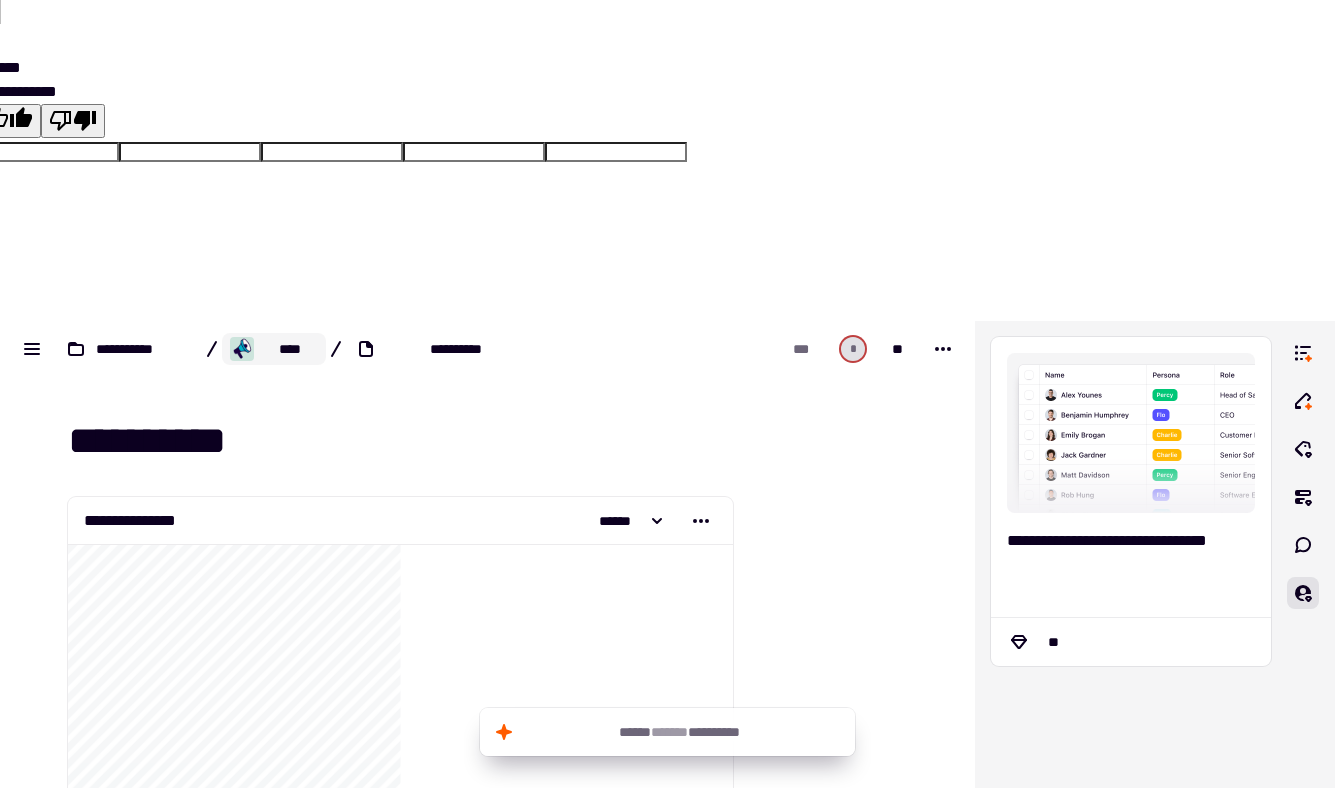 click on "****" 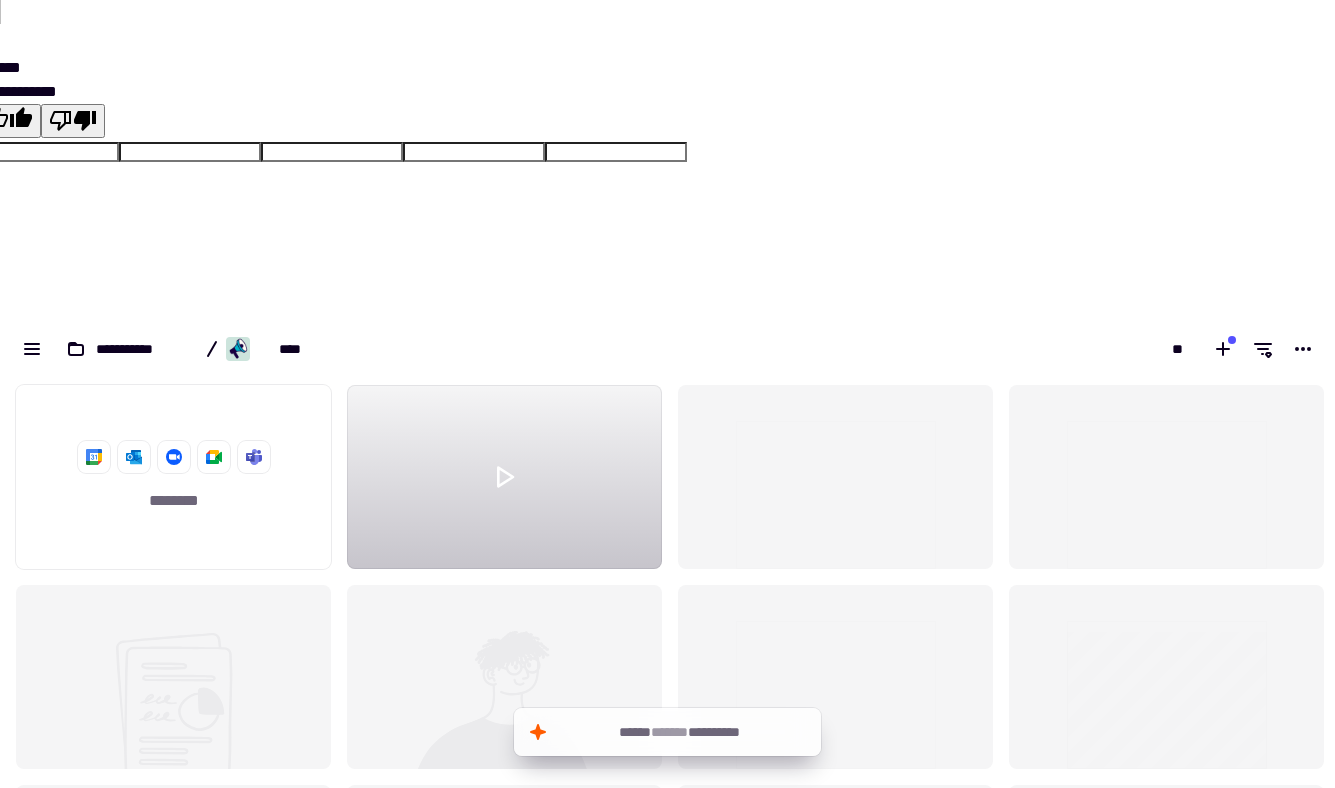 scroll, scrollTop: 16, scrollLeft: 16, axis: both 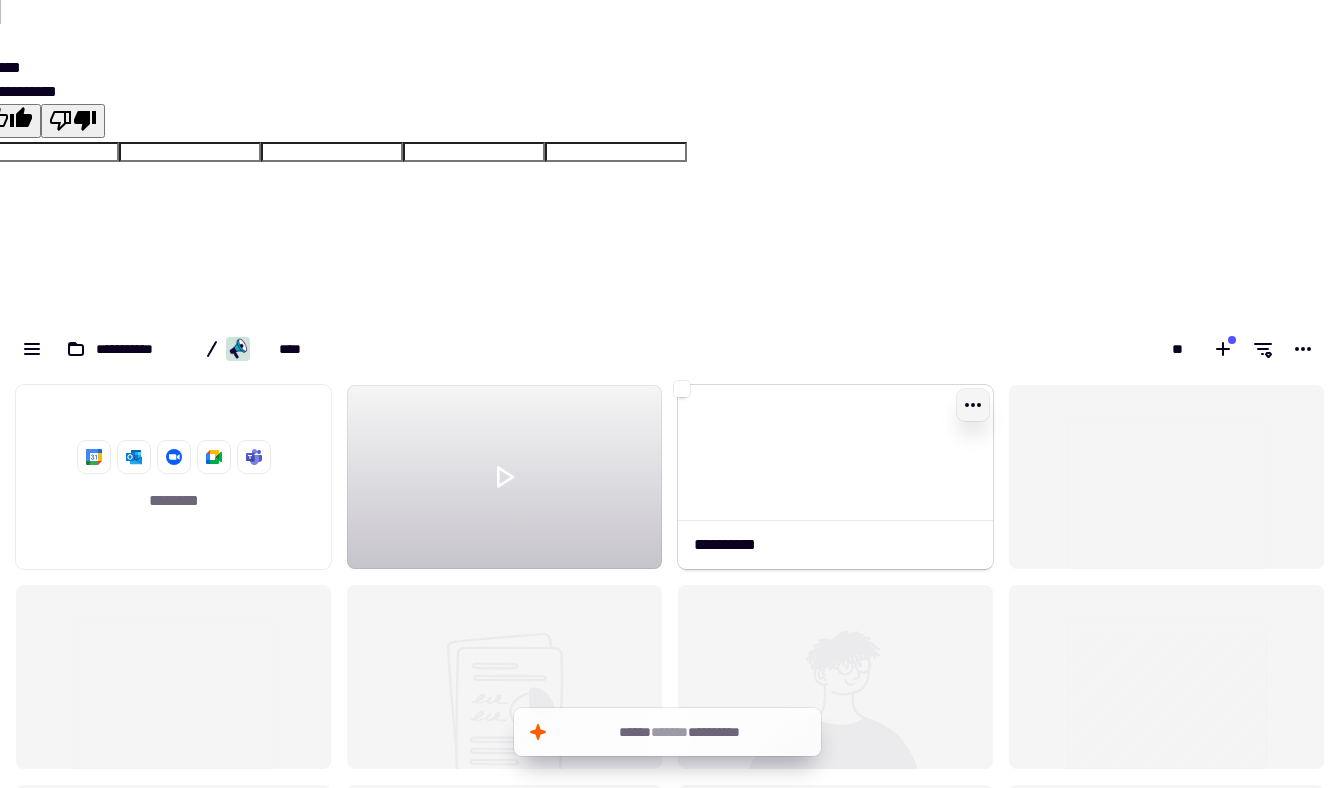 click 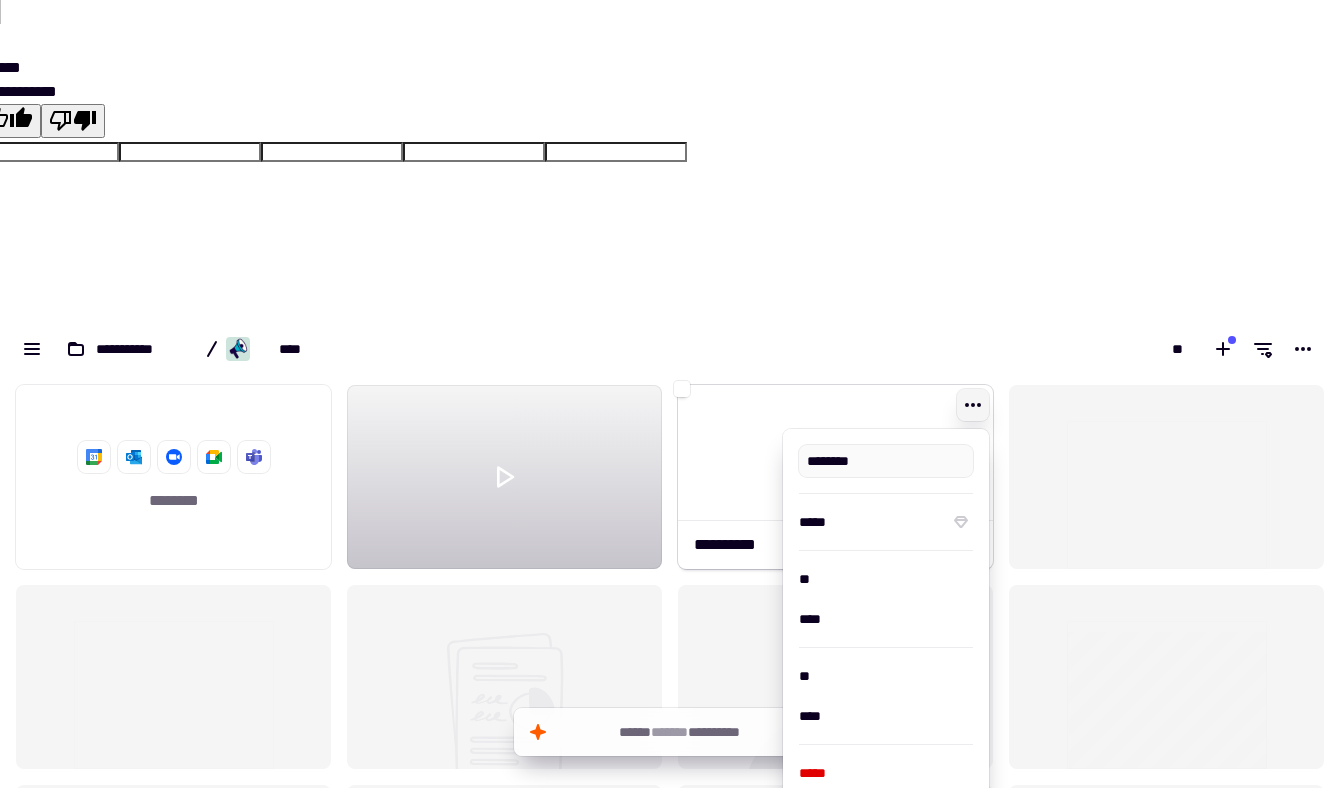 type on "**********" 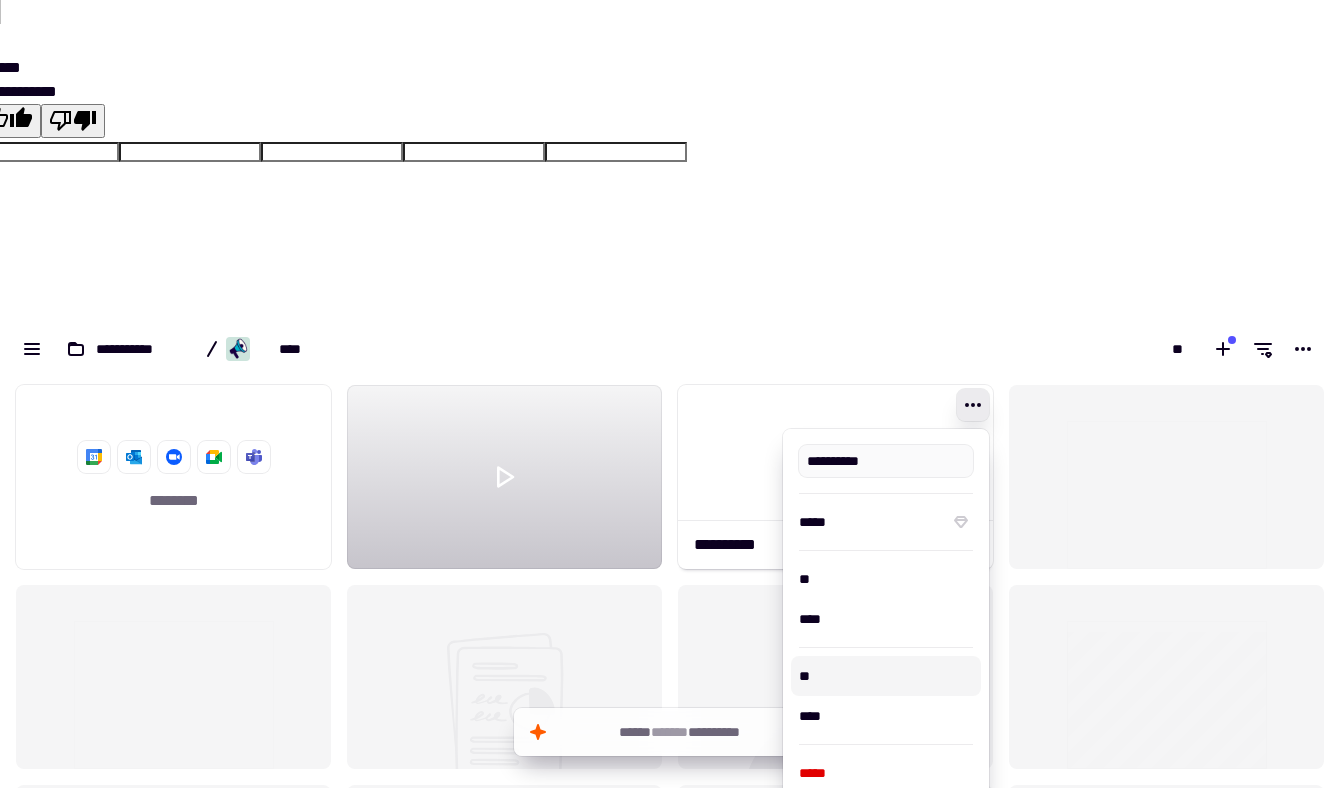 click on "**" at bounding box center (886, 676) 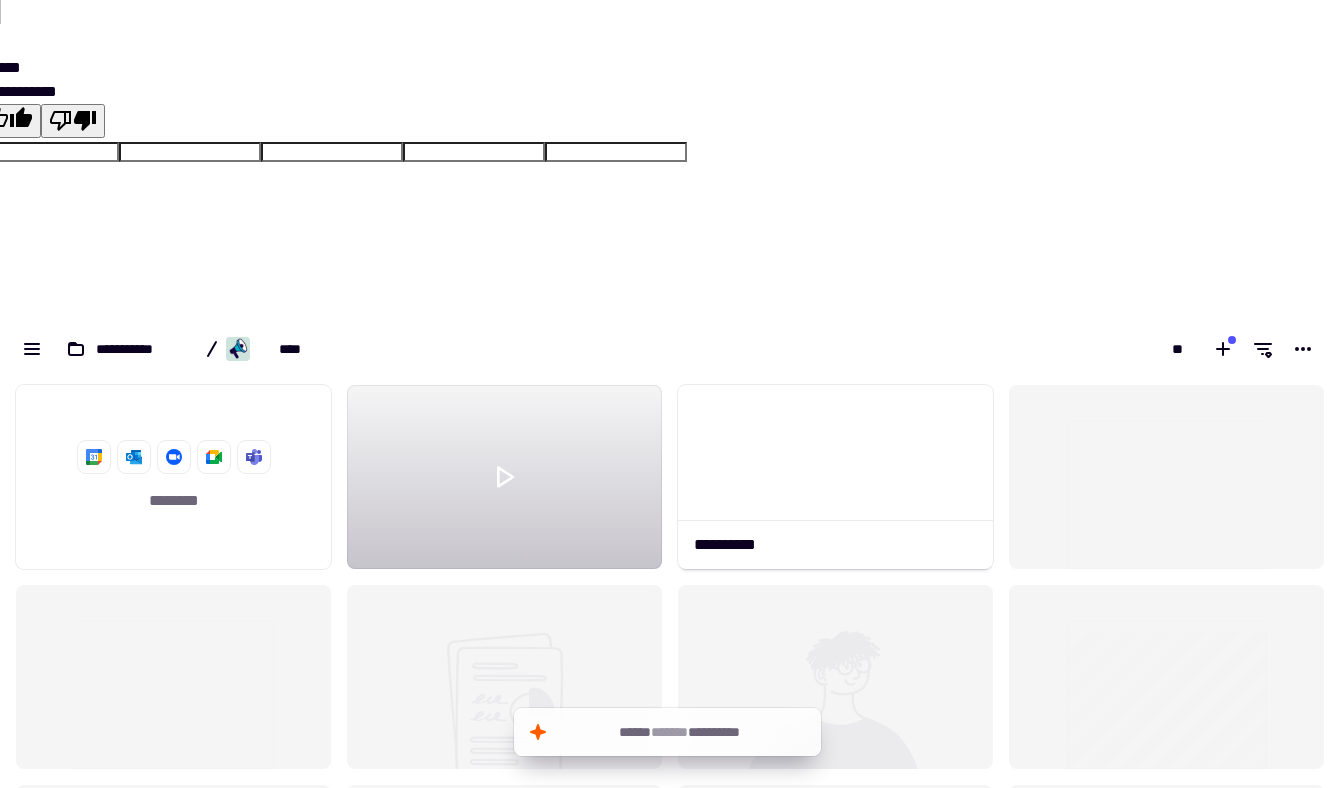 scroll, scrollTop: 1, scrollLeft: 1, axis: both 